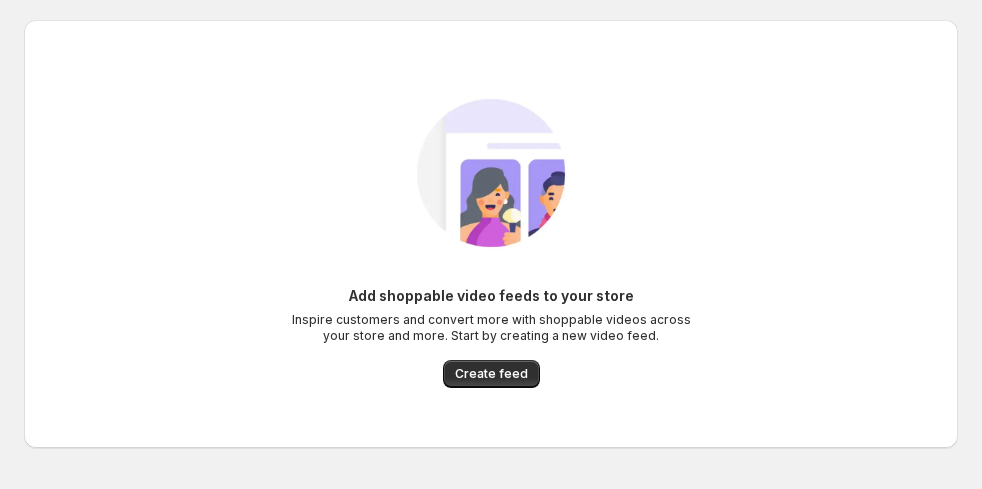 scroll, scrollTop: 0, scrollLeft: 0, axis: both 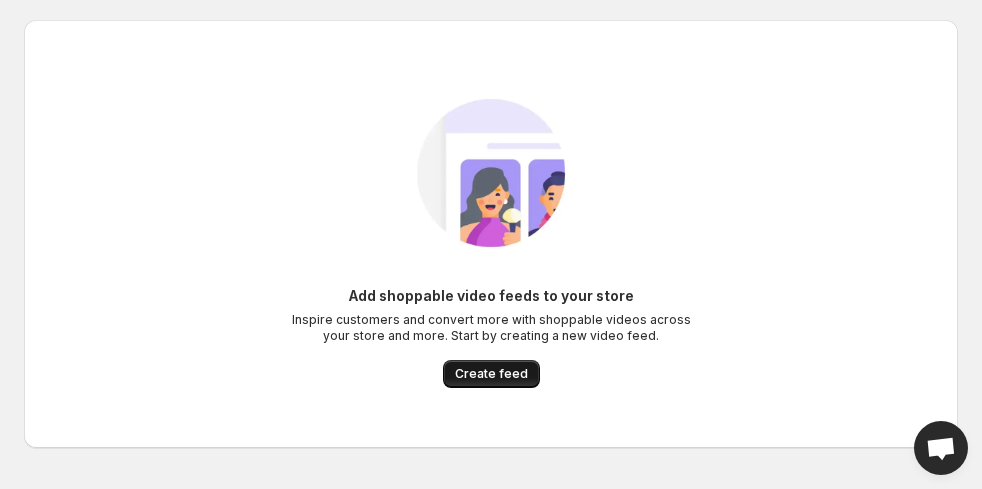 click on "Create feed" at bounding box center (491, 374) 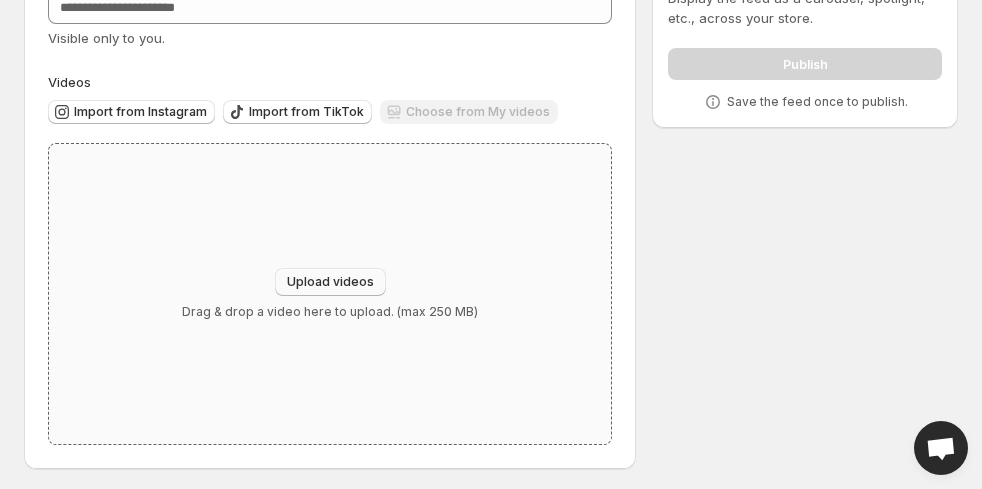scroll, scrollTop: 136, scrollLeft: 0, axis: vertical 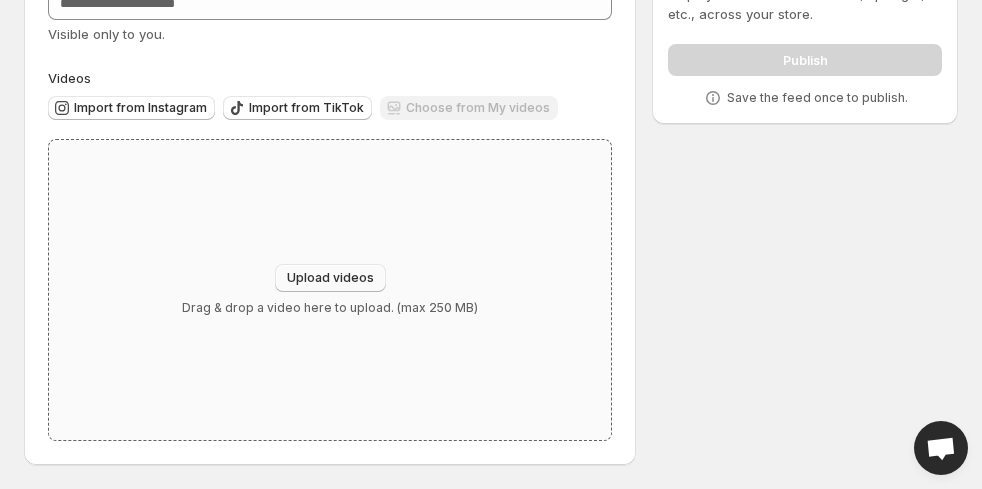 click on "Upload videos" at bounding box center (330, 278) 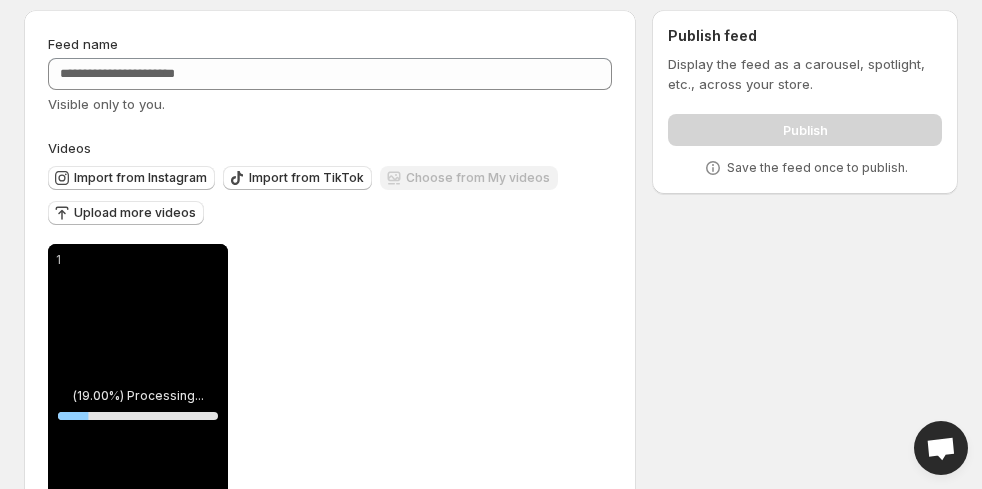 scroll, scrollTop: 0, scrollLeft: 0, axis: both 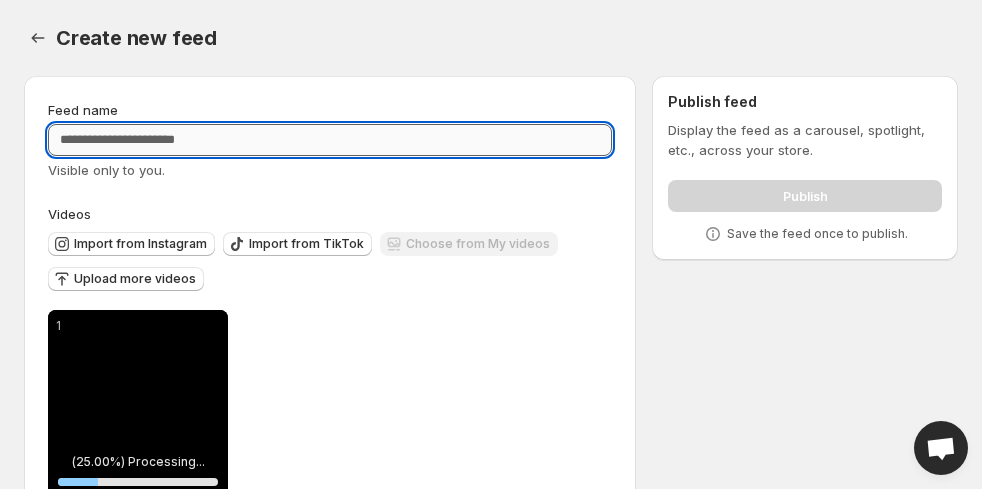 click on "Feed name" at bounding box center (330, 140) 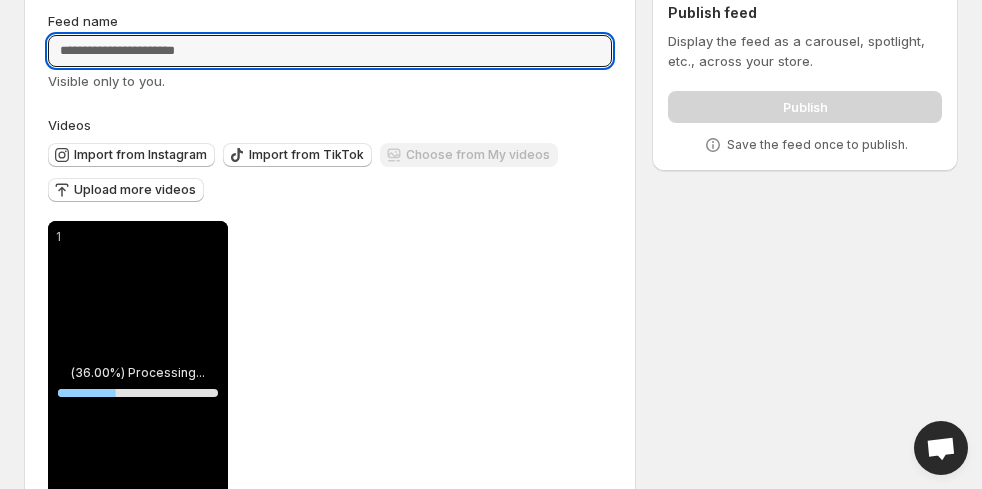 scroll, scrollTop: 0, scrollLeft: 0, axis: both 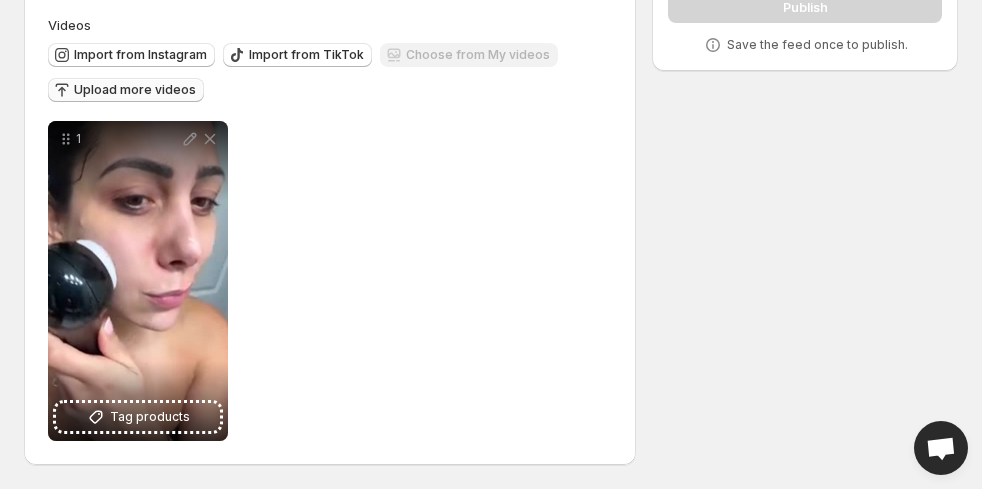 click on "Upload more videos" at bounding box center (135, 90) 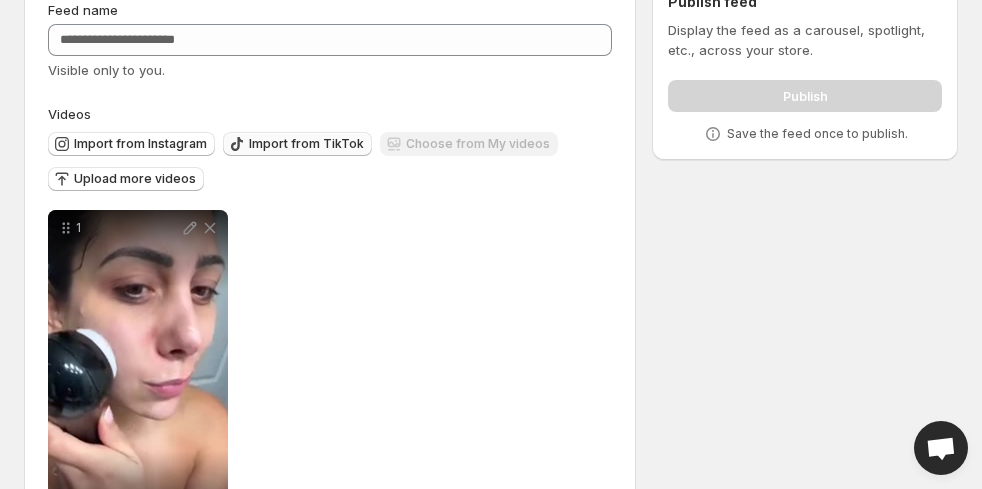 scroll, scrollTop: 0, scrollLeft: 0, axis: both 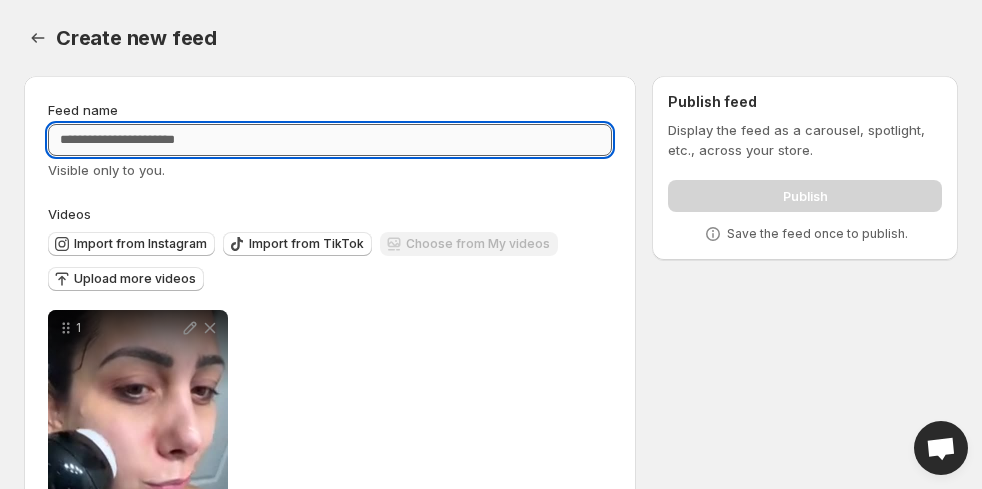 click on "Feed name" at bounding box center [330, 140] 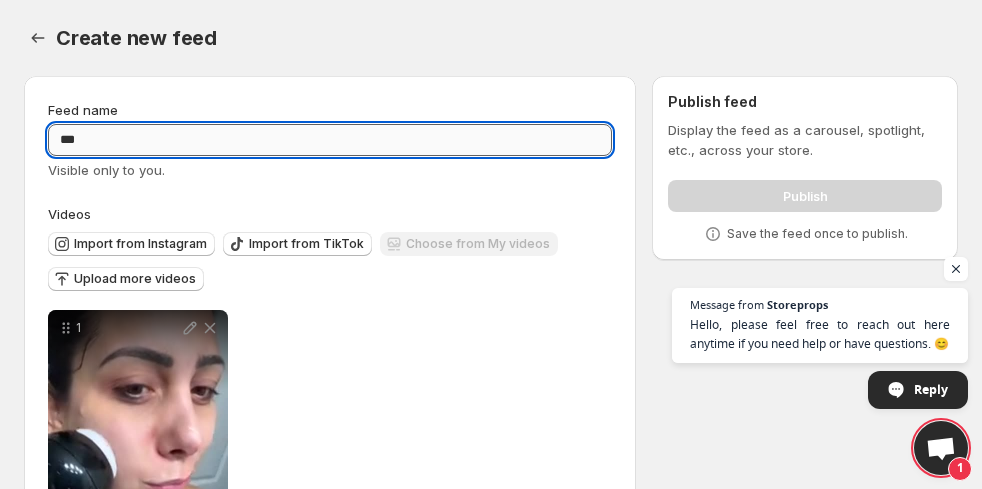 click on "**" at bounding box center (330, 140) 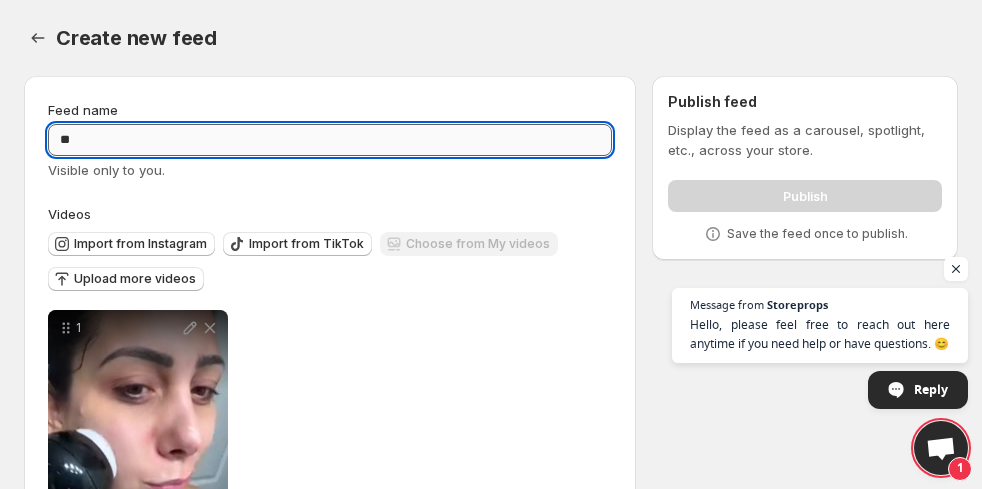 type on "*" 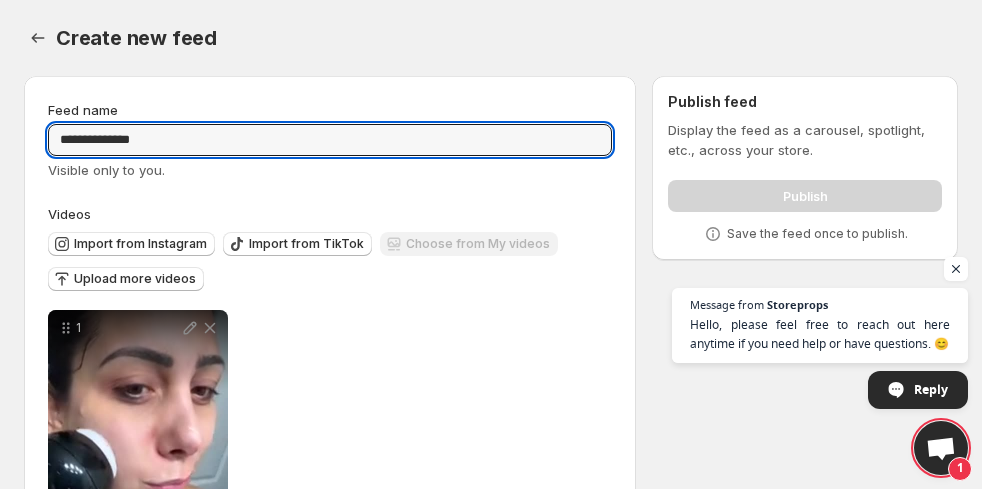 type on "**********" 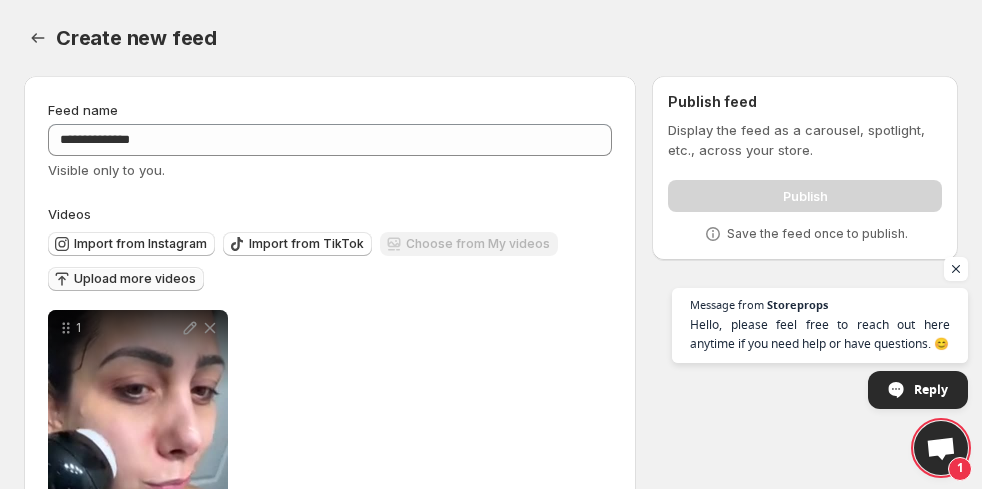 click on "Upload more videos" at bounding box center [135, 279] 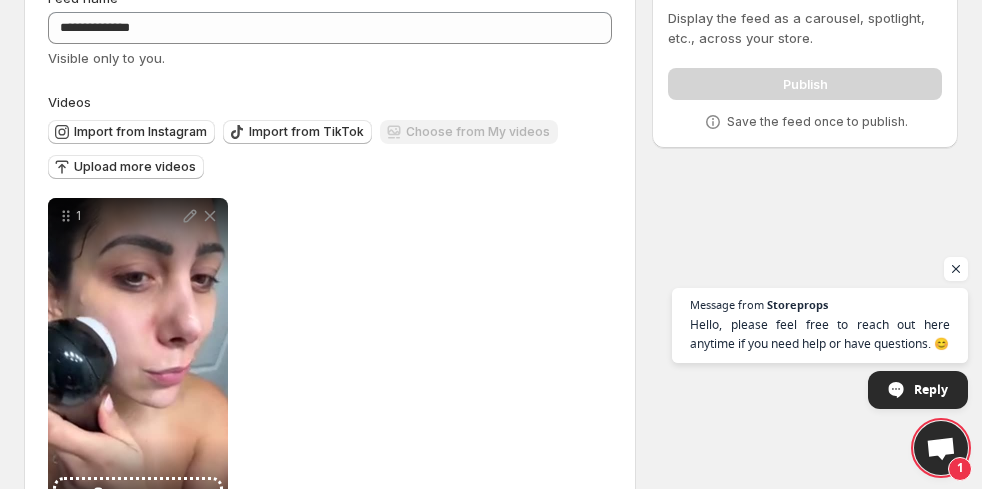 scroll, scrollTop: 189, scrollLeft: 0, axis: vertical 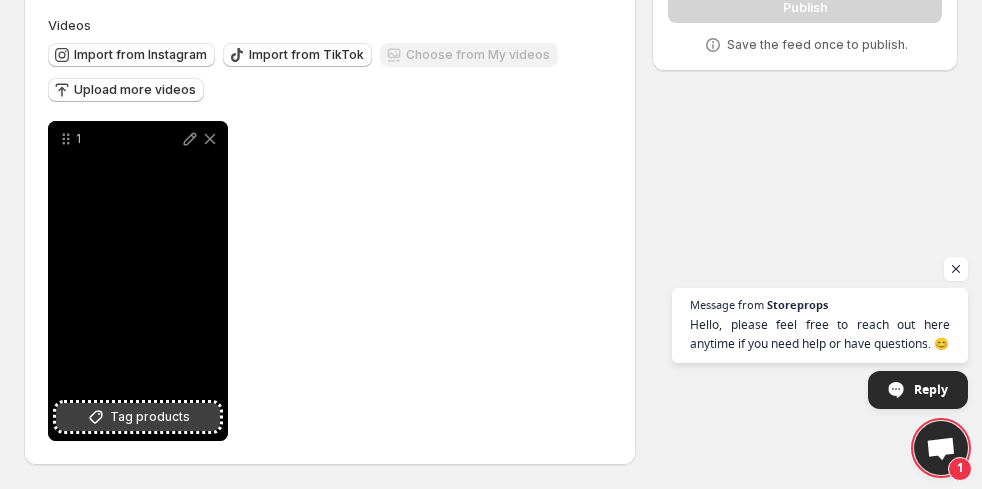 click on "Tag products" at bounding box center (150, 417) 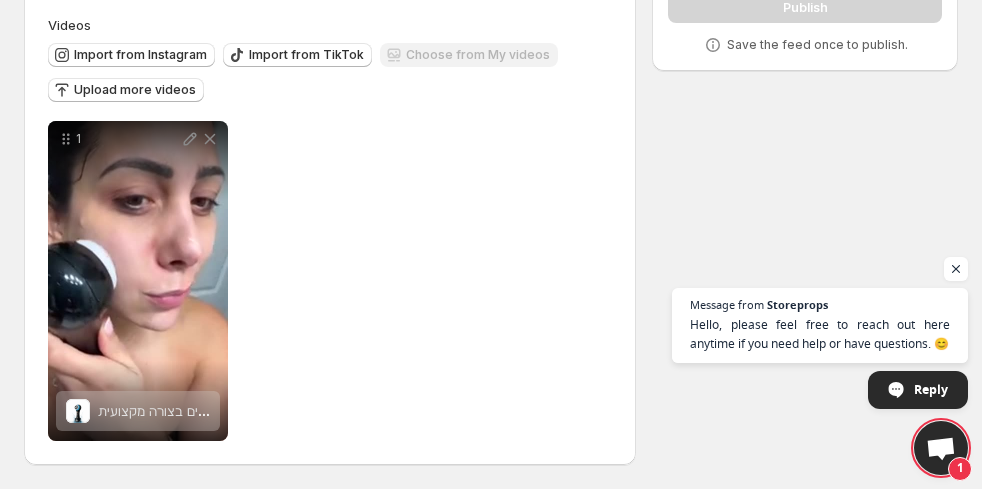 scroll, scrollTop: 0, scrollLeft: 0, axis: both 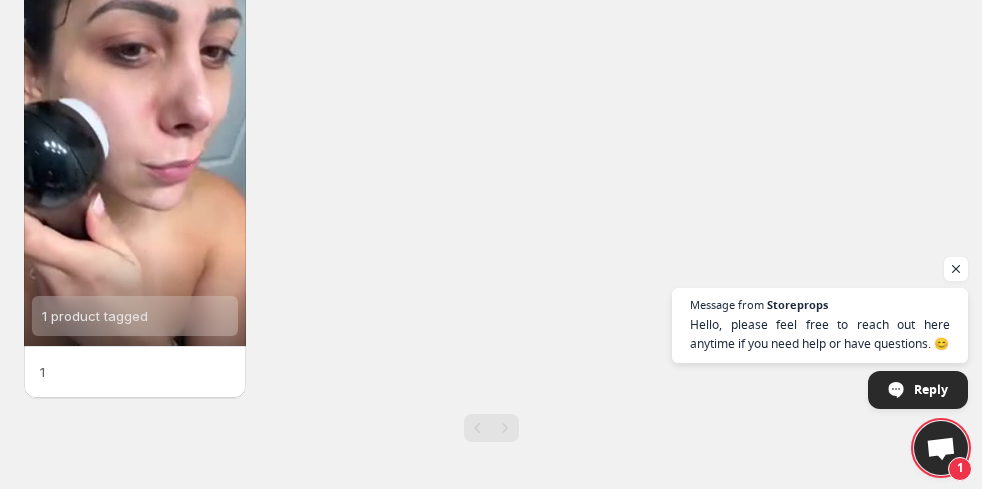 click on "1" at bounding box center (135, 372) 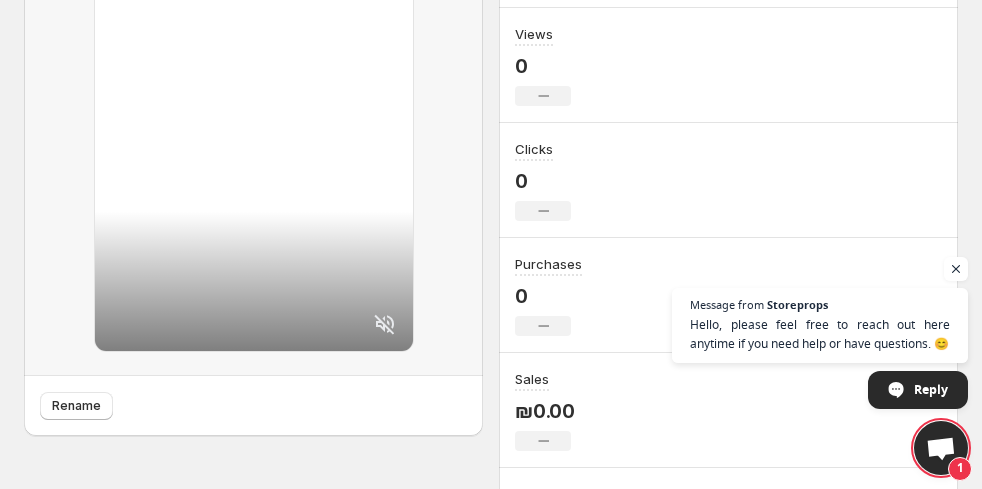 scroll, scrollTop: 0, scrollLeft: 0, axis: both 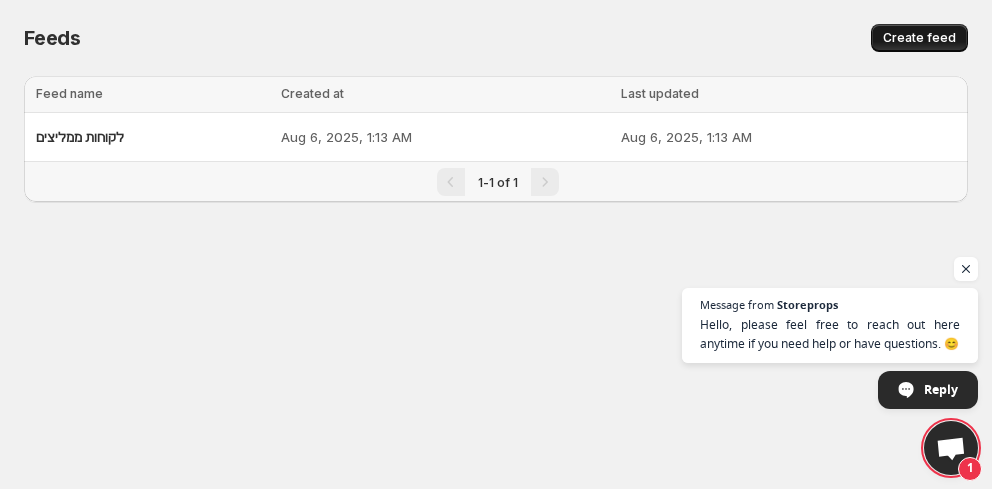 click on "Create feed" at bounding box center (919, 38) 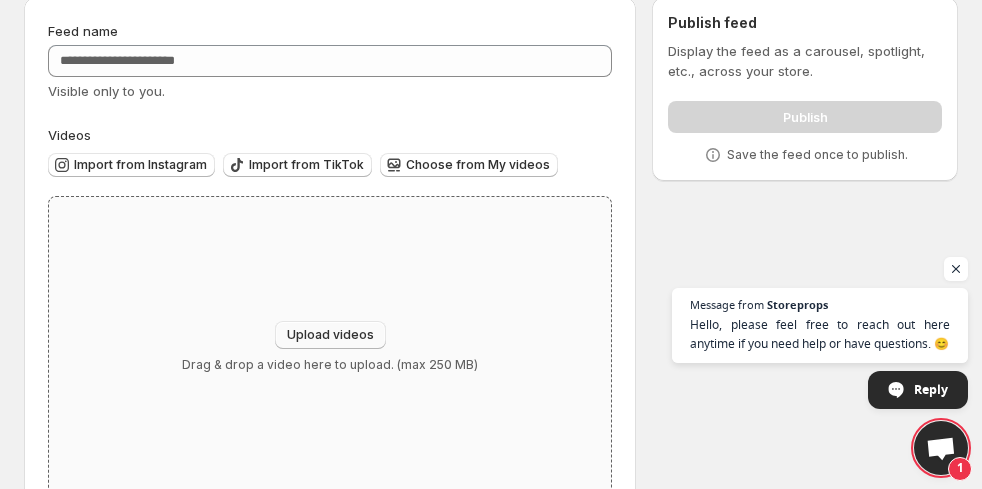 scroll, scrollTop: 136, scrollLeft: 0, axis: vertical 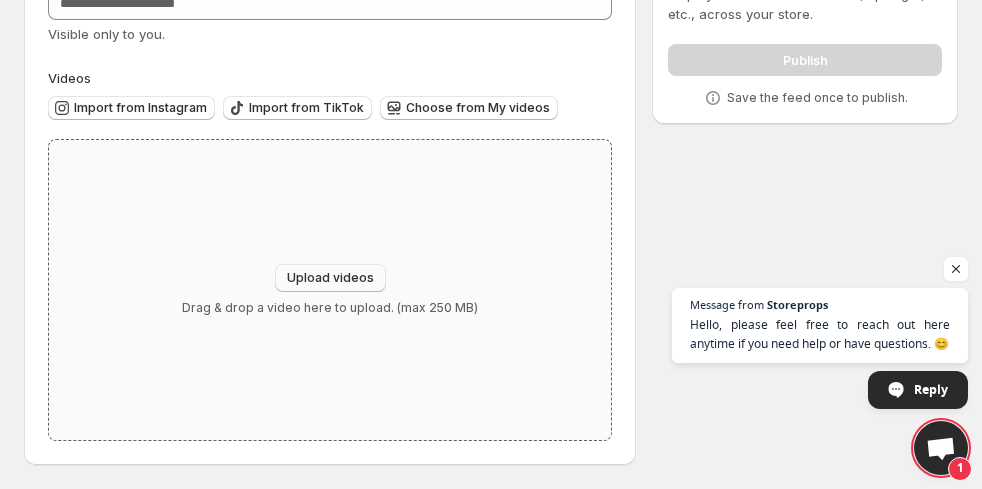 click on "Upload videos" at bounding box center (330, 278) 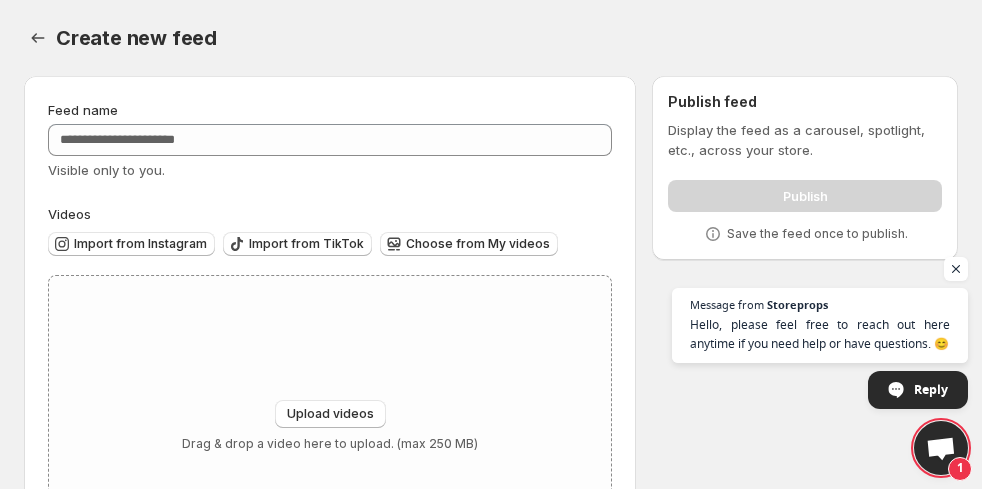 scroll, scrollTop: 0, scrollLeft: 0, axis: both 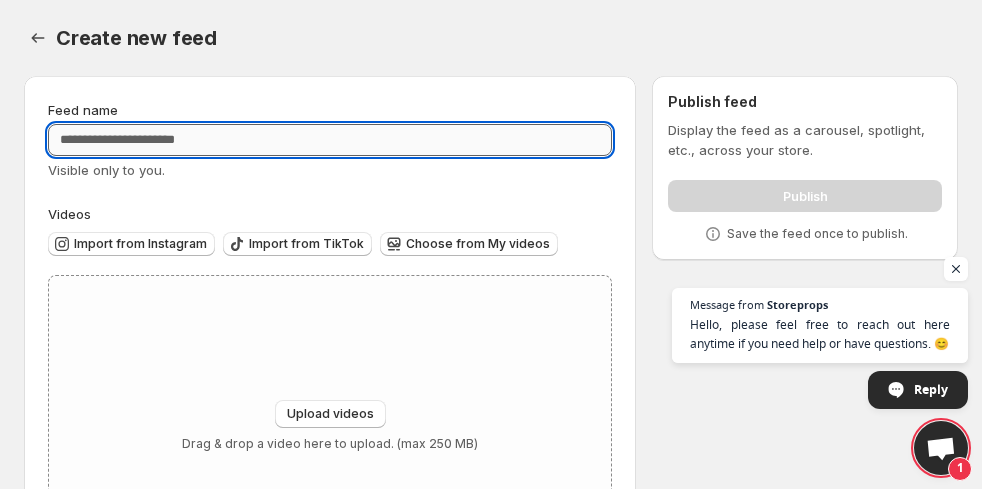 click on "Feed name" at bounding box center (330, 140) 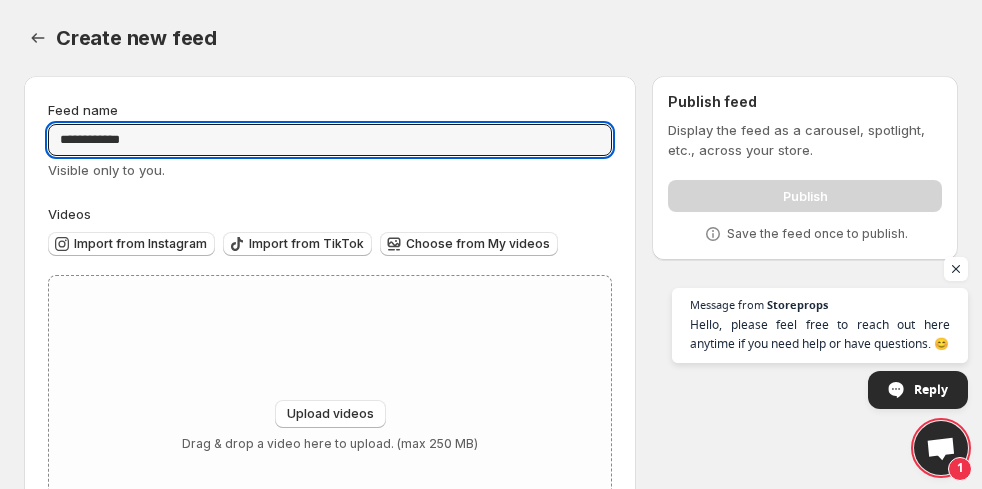 type on "**********" 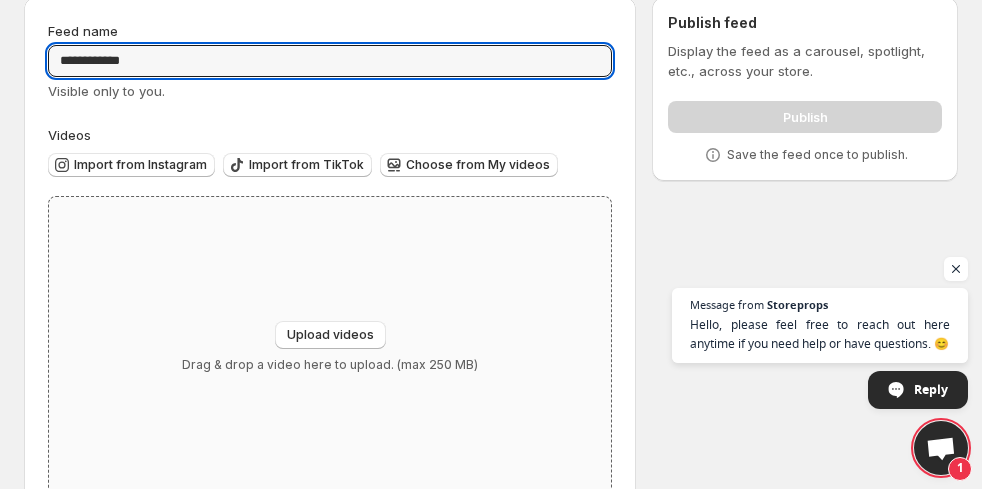 scroll, scrollTop: 136, scrollLeft: 0, axis: vertical 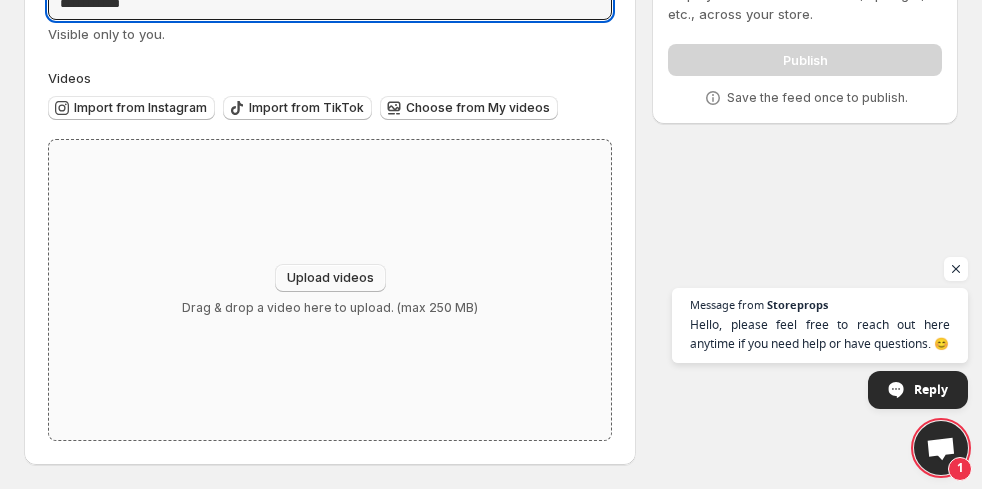 click on "Upload videos" at bounding box center [330, 278] 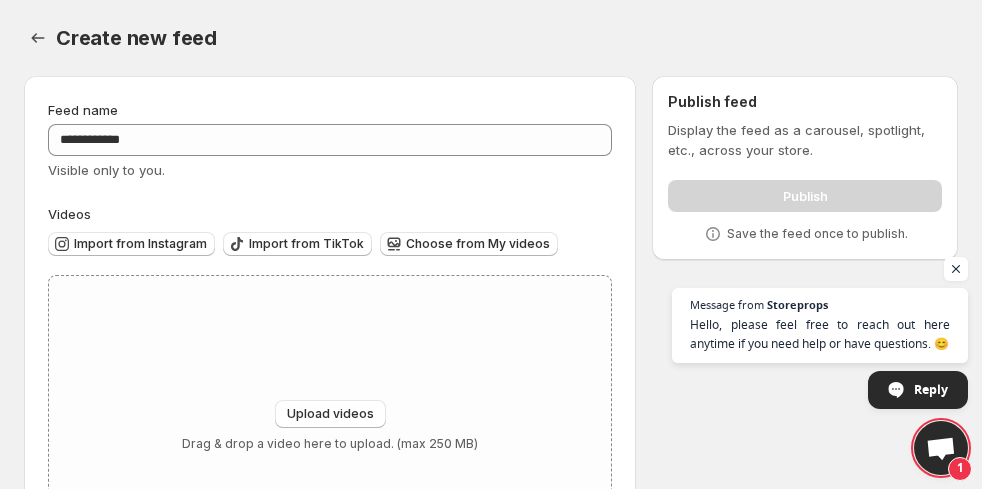 scroll, scrollTop: 0, scrollLeft: 0, axis: both 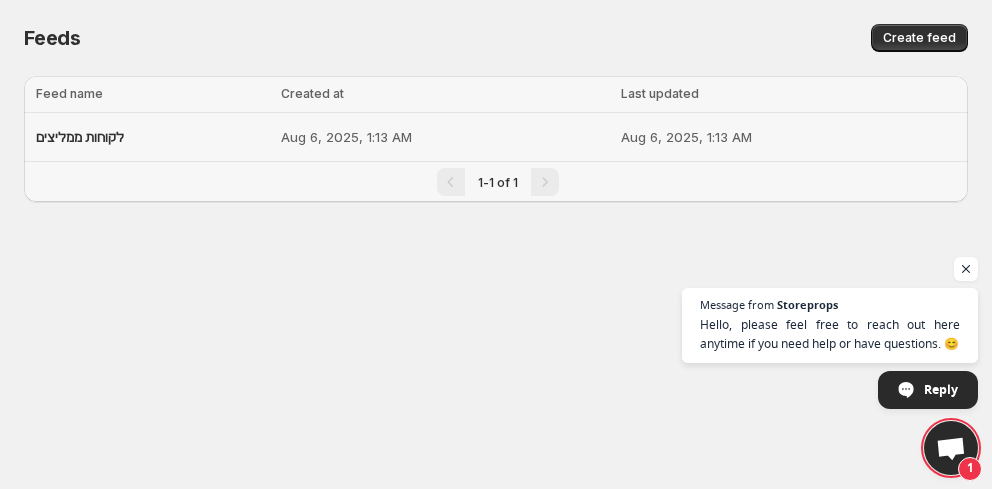 click on "[DATE], [TIME]" at bounding box center (788, 137) 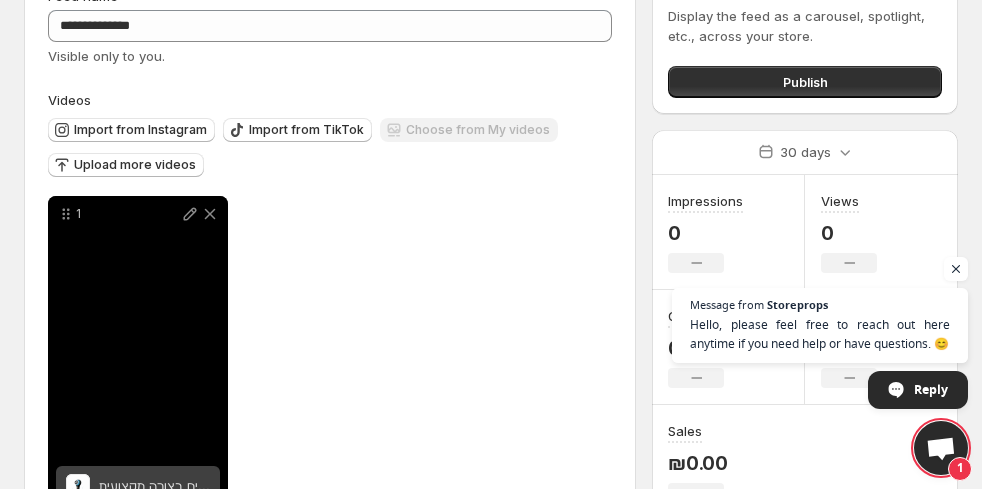 scroll, scrollTop: 0, scrollLeft: 0, axis: both 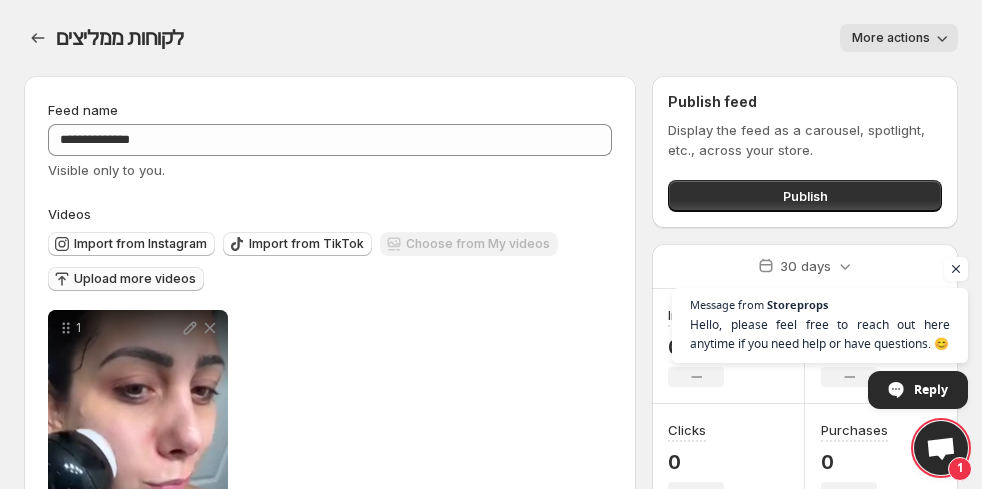 click on "Upload more videos" at bounding box center (135, 279) 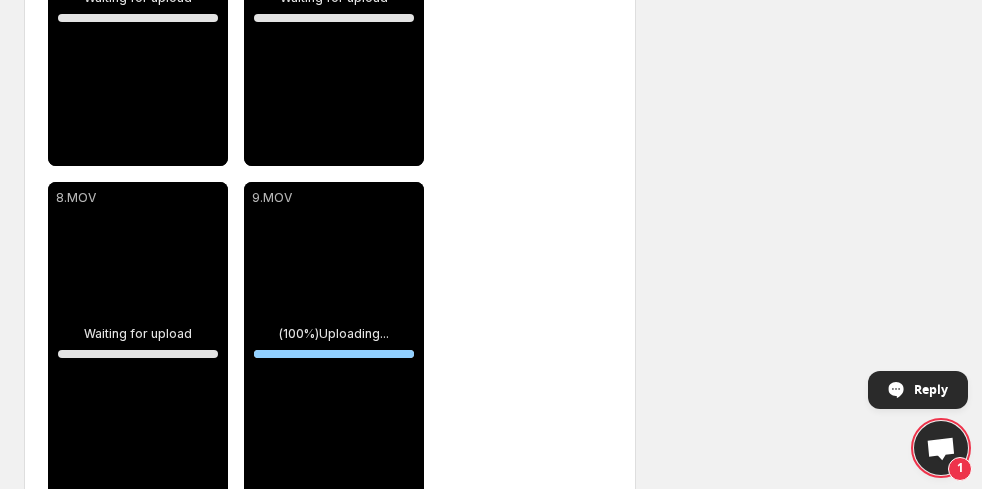 scroll, scrollTop: 1197, scrollLeft: 0, axis: vertical 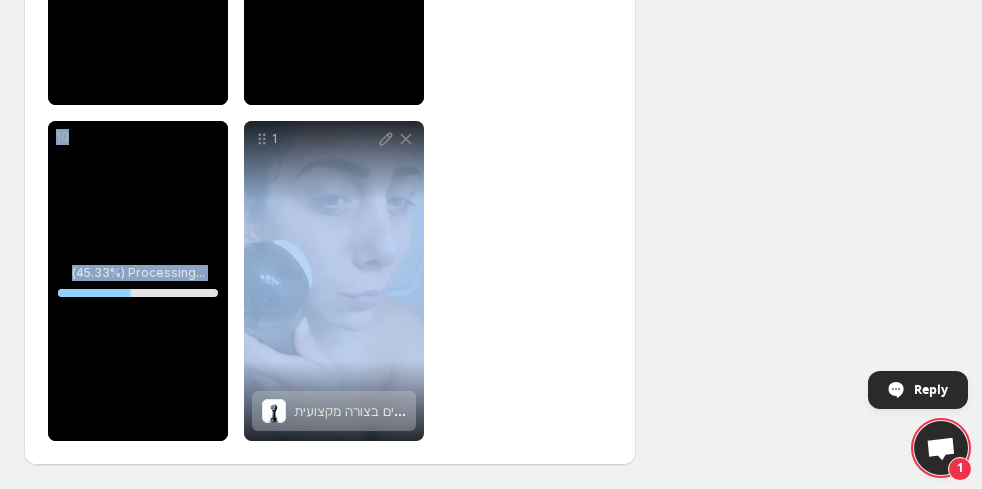 drag, startPoint x: 270, startPoint y: 182, endPoint x: 224, endPoint y: 76, distance: 115.55086 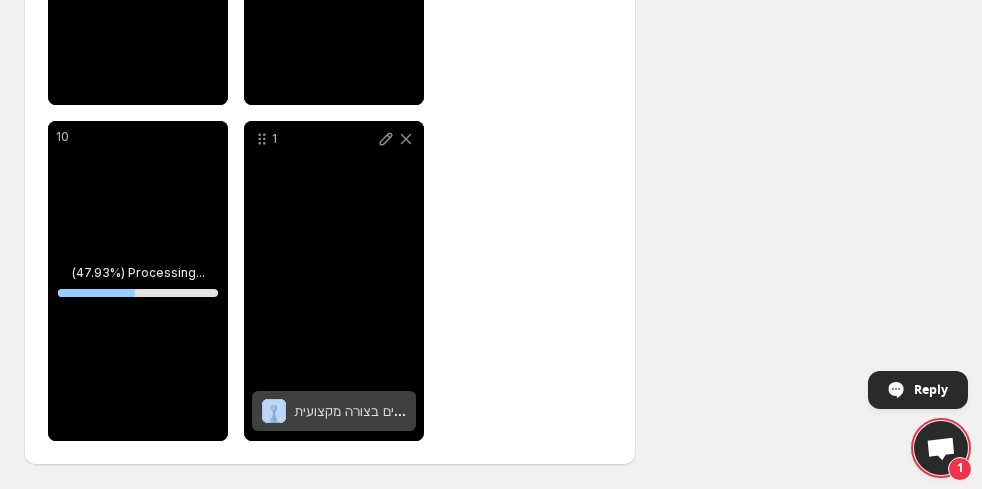 drag, startPoint x: 372, startPoint y: 246, endPoint x: 281, endPoint y: 146, distance: 135.20724 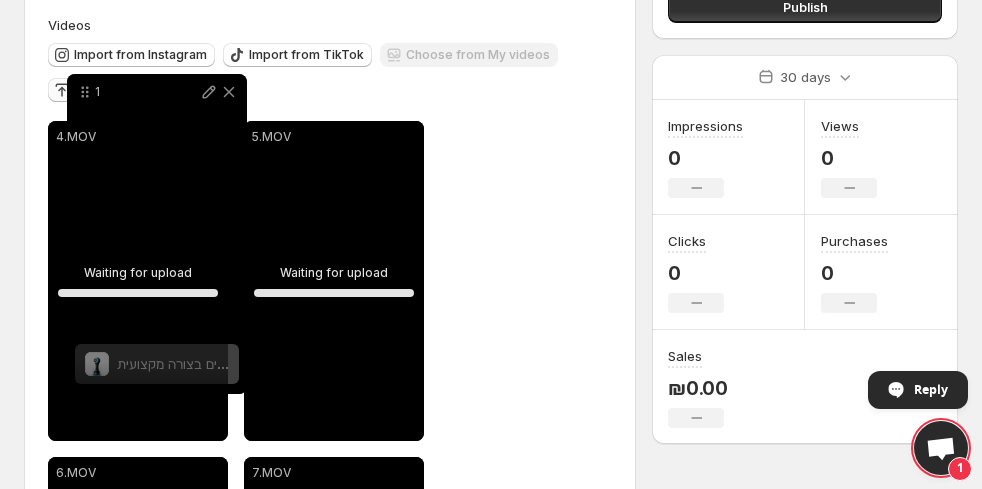 scroll, scrollTop: 184, scrollLeft: 0, axis: vertical 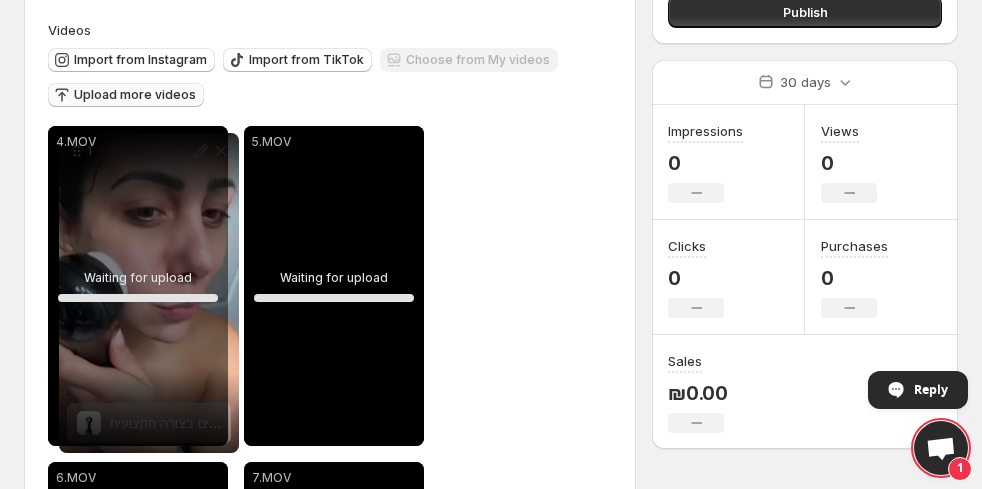 drag, startPoint x: 263, startPoint y: 148, endPoint x: 78, endPoint y: 158, distance: 185.27008 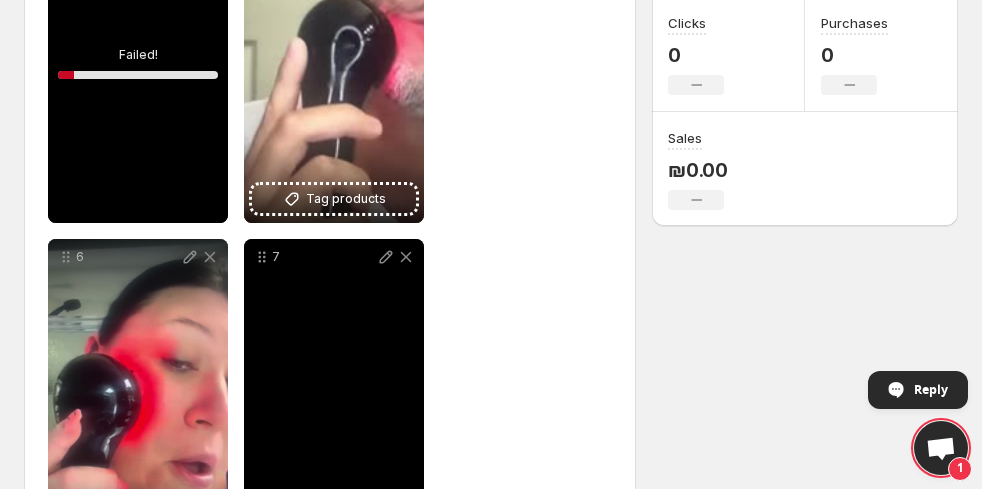 scroll, scrollTop: 300, scrollLeft: 0, axis: vertical 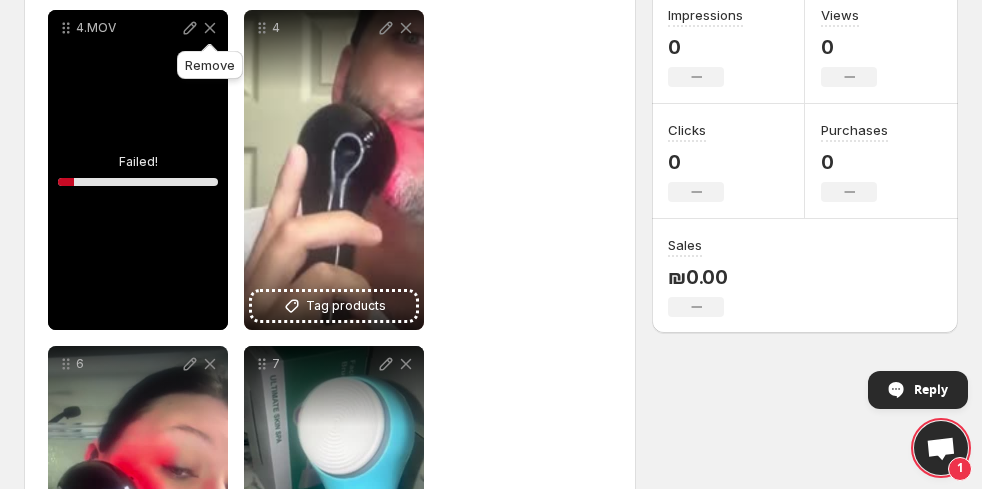 click 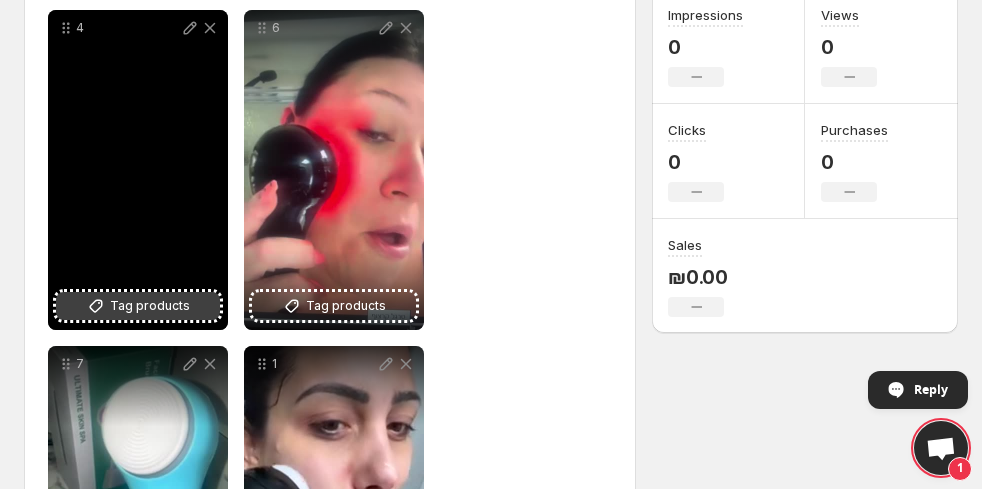 click on "Tag products" at bounding box center (150, 306) 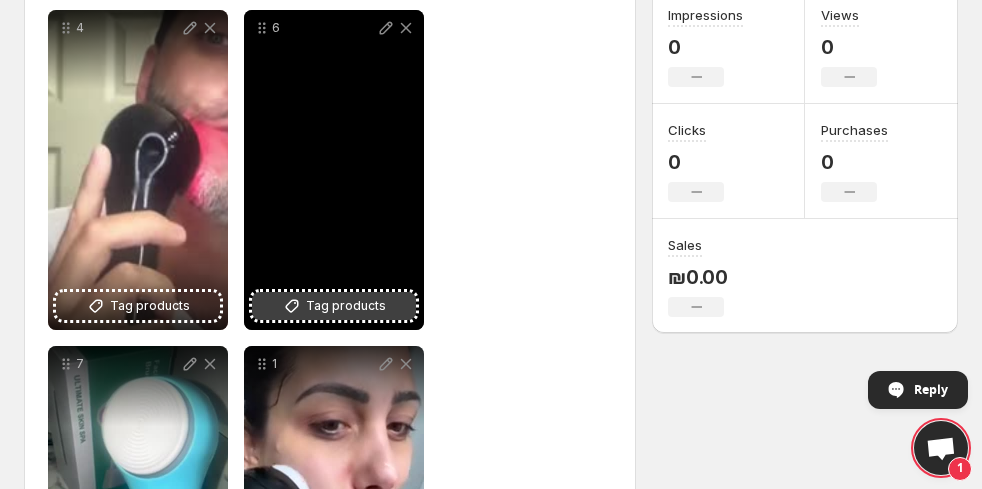 click on "Tag products" at bounding box center (346, 306) 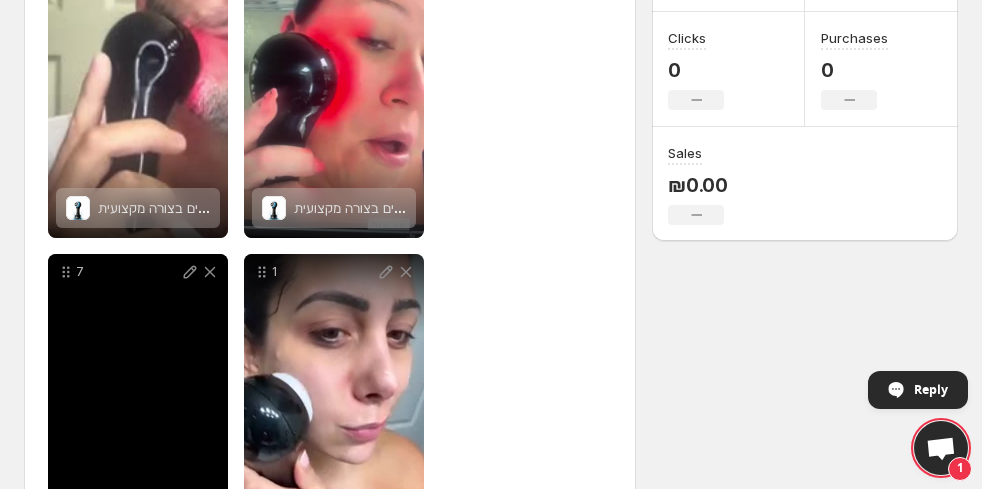 scroll, scrollTop: 500, scrollLeft: 0, axis: vertical 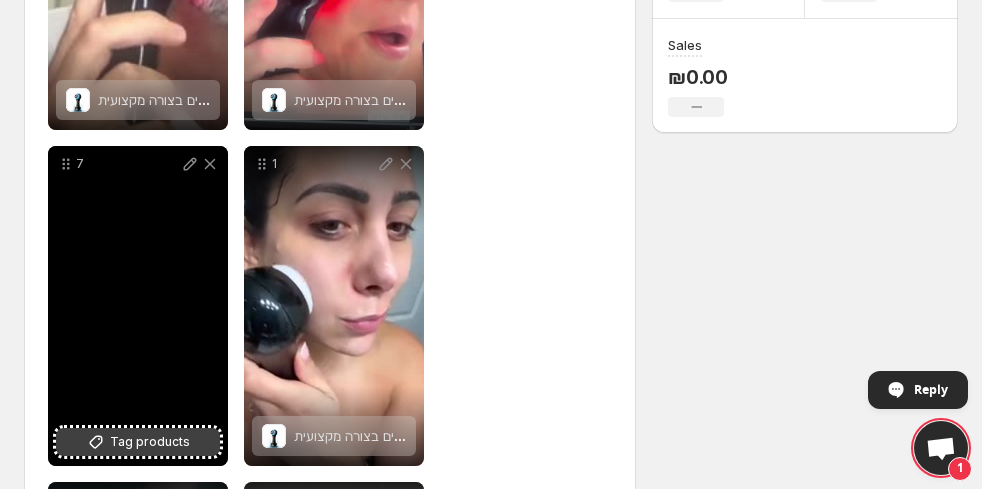 click on "Tag products" at bounding box center [150, 442] 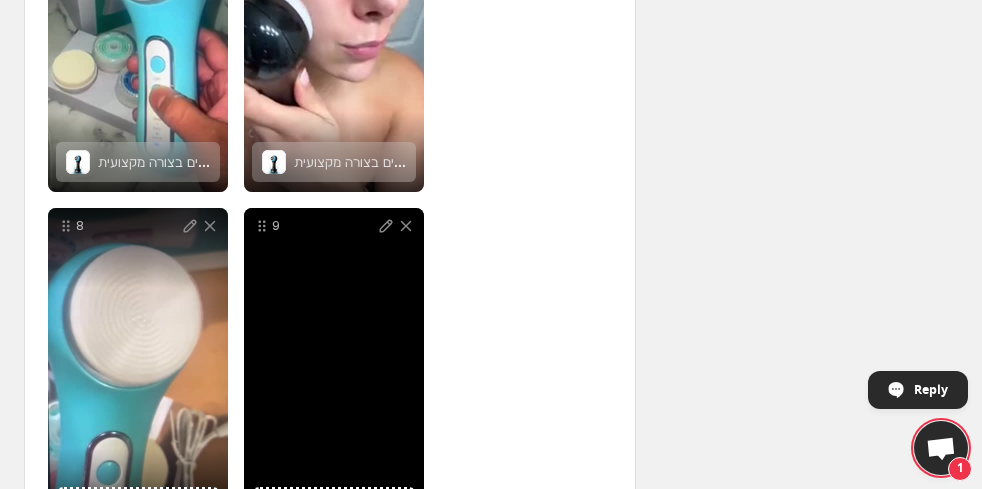 scroll, scrollTop: 900, scrollLeft: 0, axis: vertical 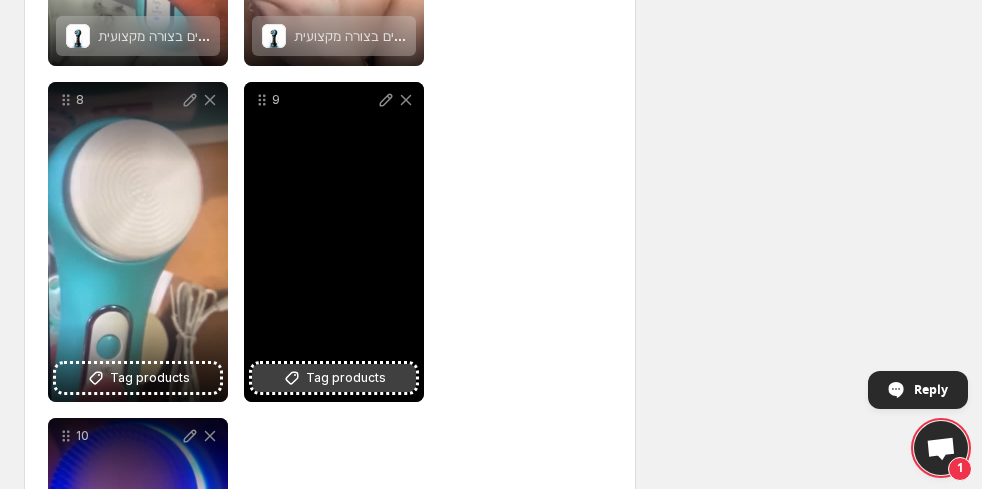 click on "Tag products" at bounding box center (346, 378) 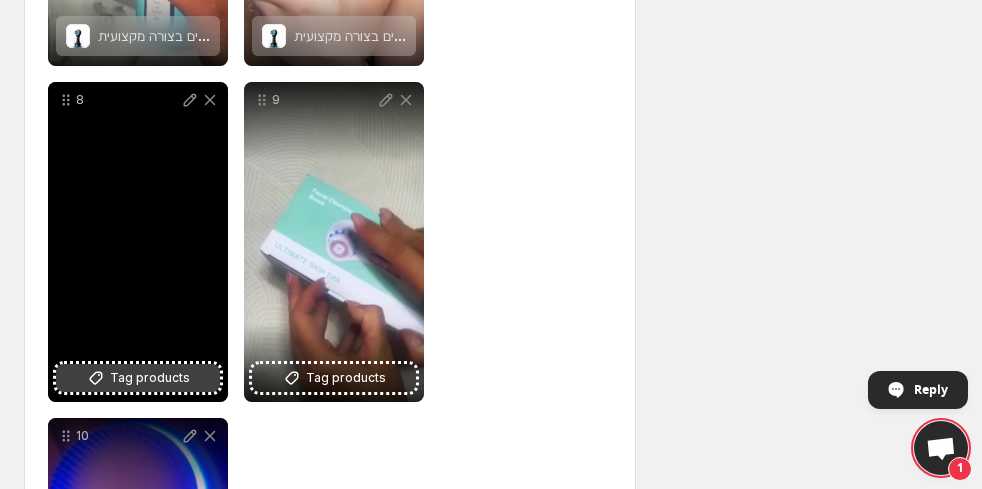 click on "Tag products" at bounding box center [150, 378] 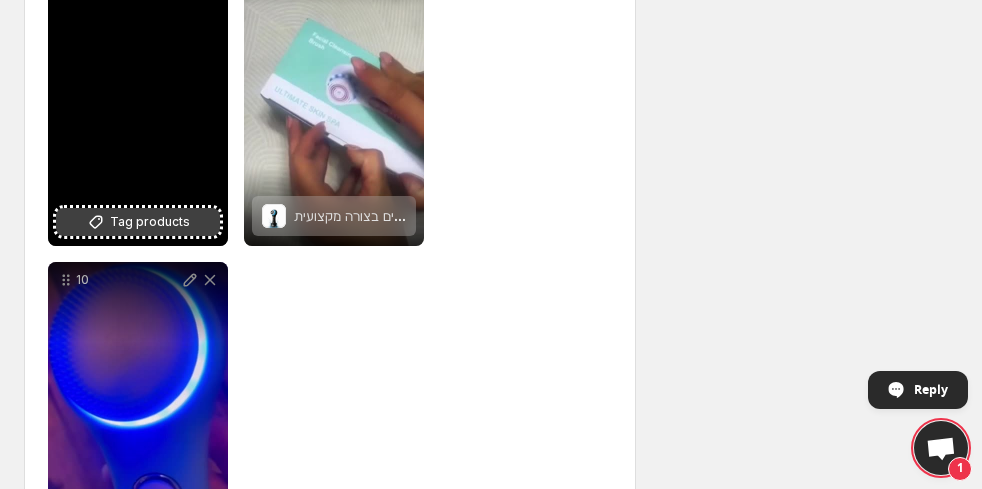 scroll, scrollTop: 1197, scrollLeft: 0, axis: vertical 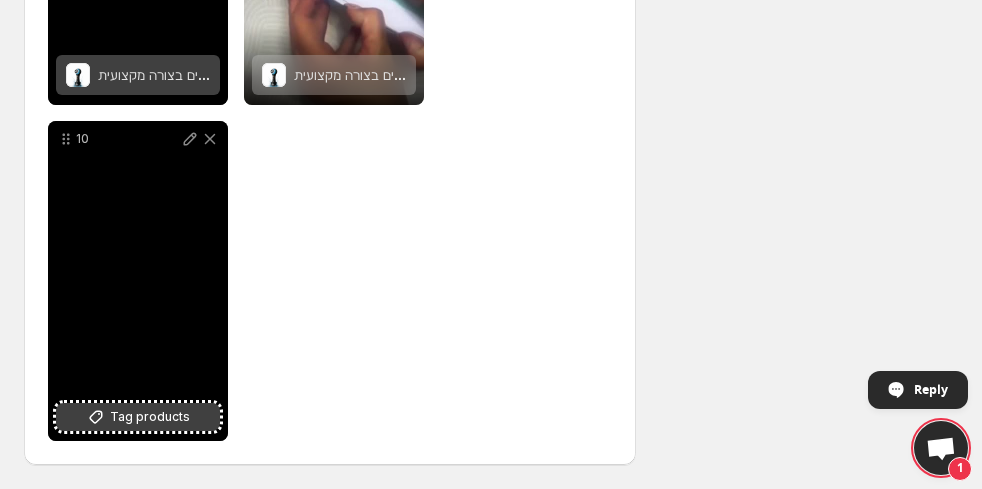 click on "Tag products" at bounding box center (150, 417) 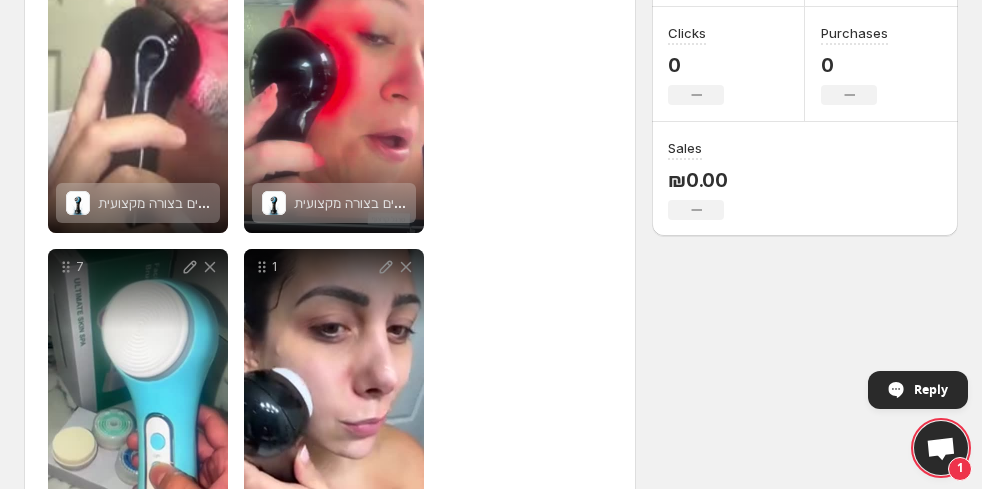 scroll, scrollTop: 0, scrollLeft: 0, axis: both 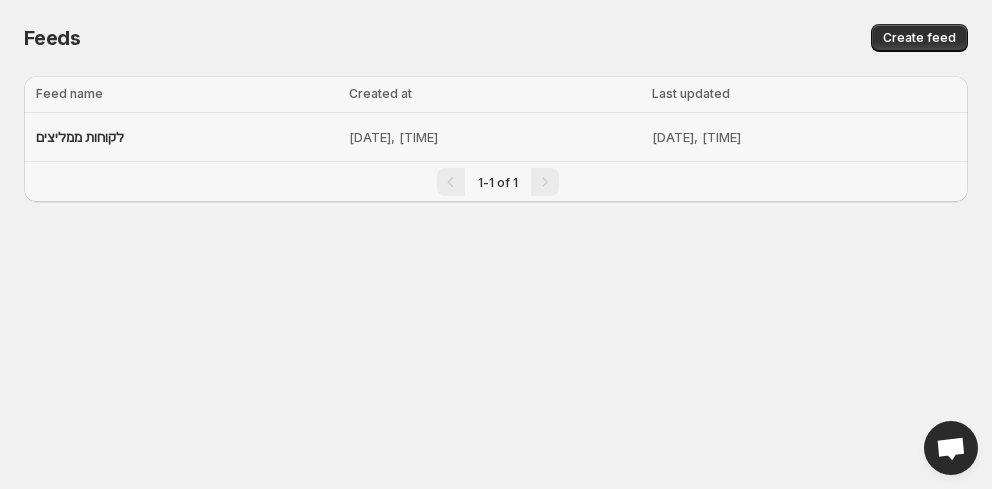 click on "לקוחות ממליצים" at bounding box center [186, 137] 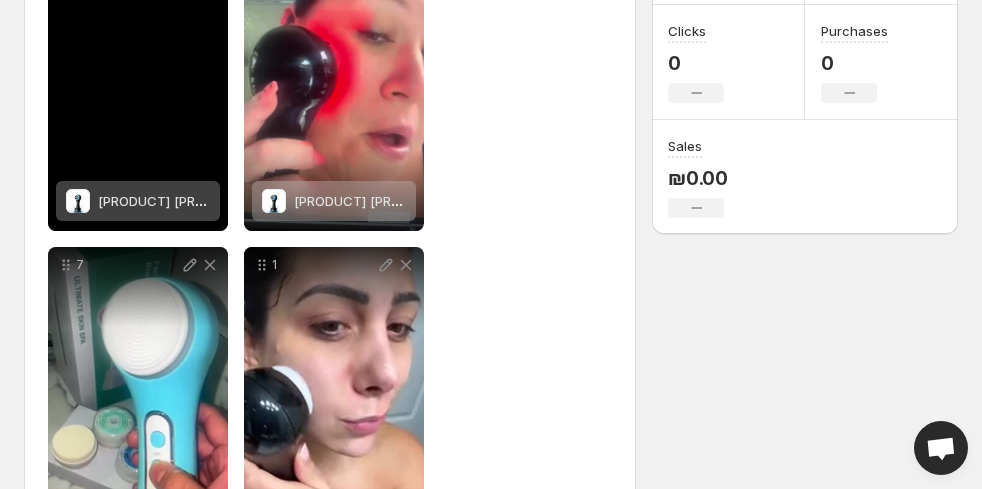 scroll, scrollTop: 400, scrollLeft: 0, axis: vertical 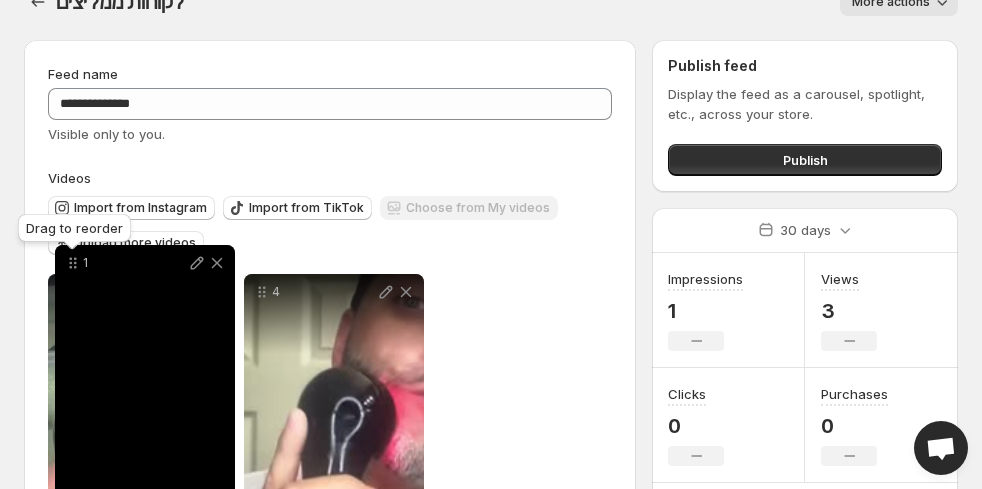 drag, startPoint x: 264, startPoint y: 263, endPoint x: 75, endPoint y: 263, distance: 189 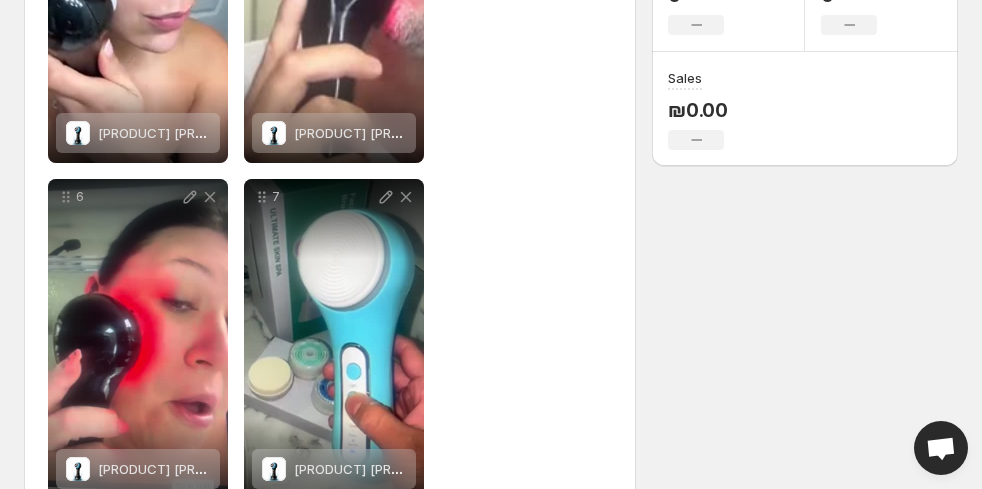 scroll, scrollTop: 297, scrollLeft: 0, axis: vertical 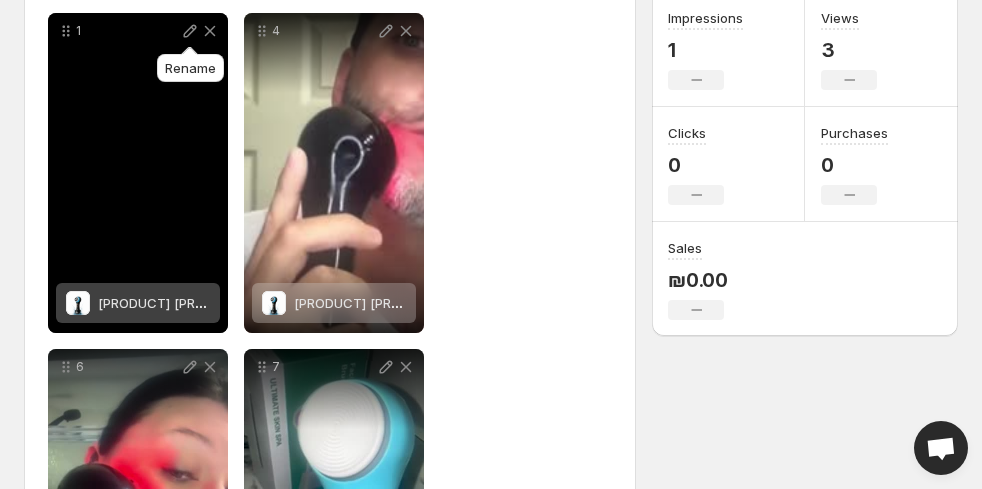 click 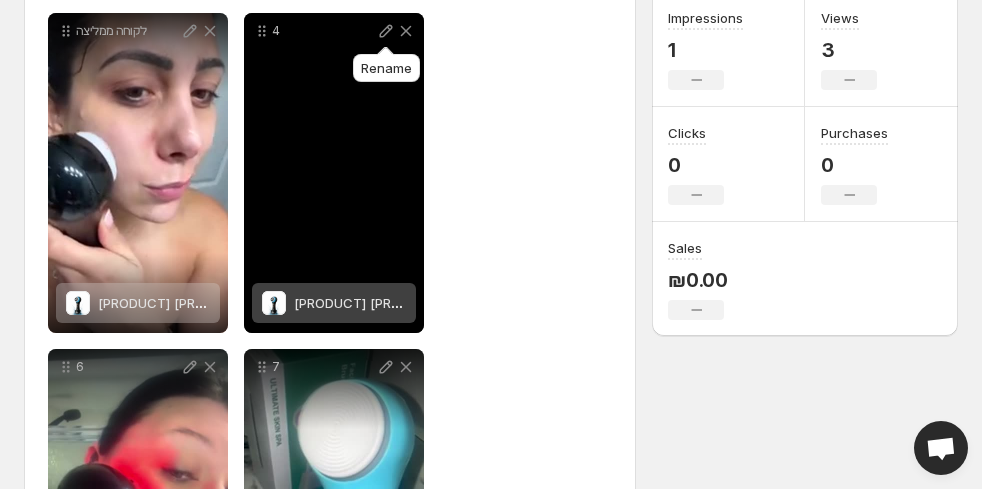 click 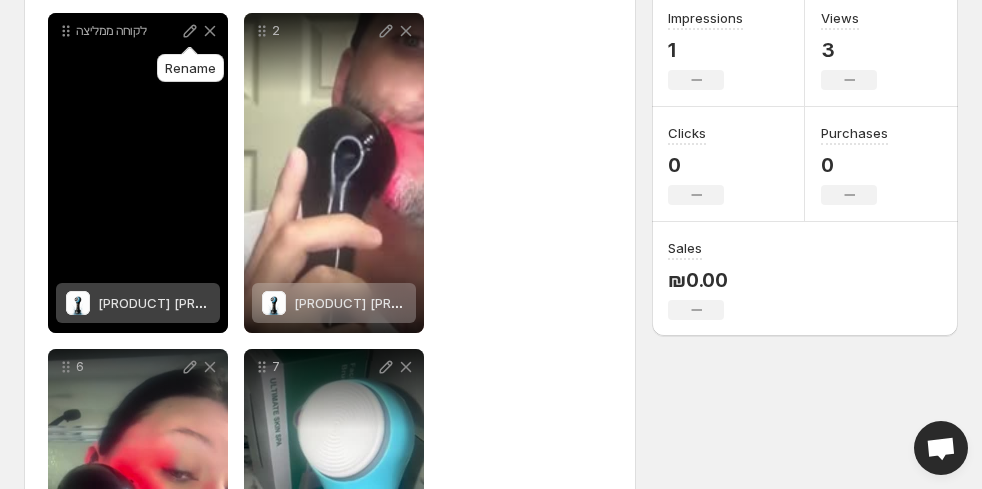 click 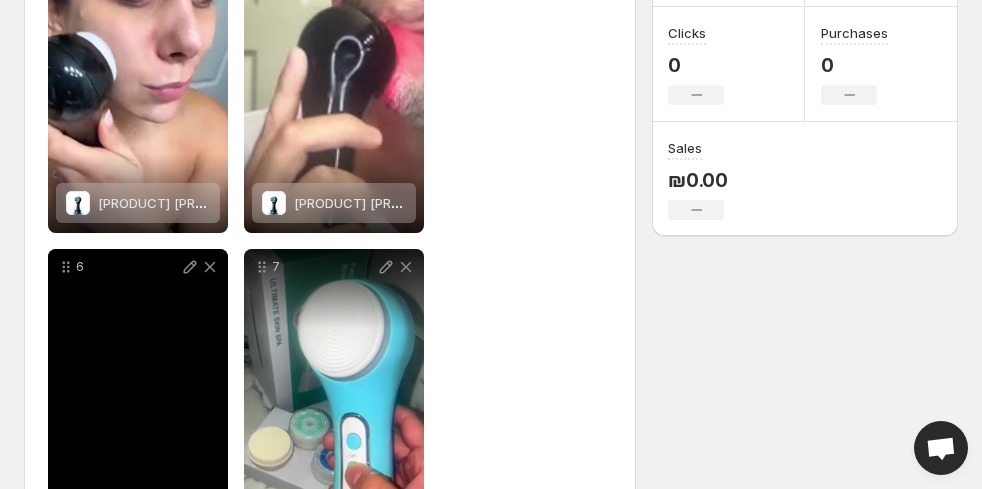 scroll, scrollTop: 497, scrollLeft: 0, axis: vertical 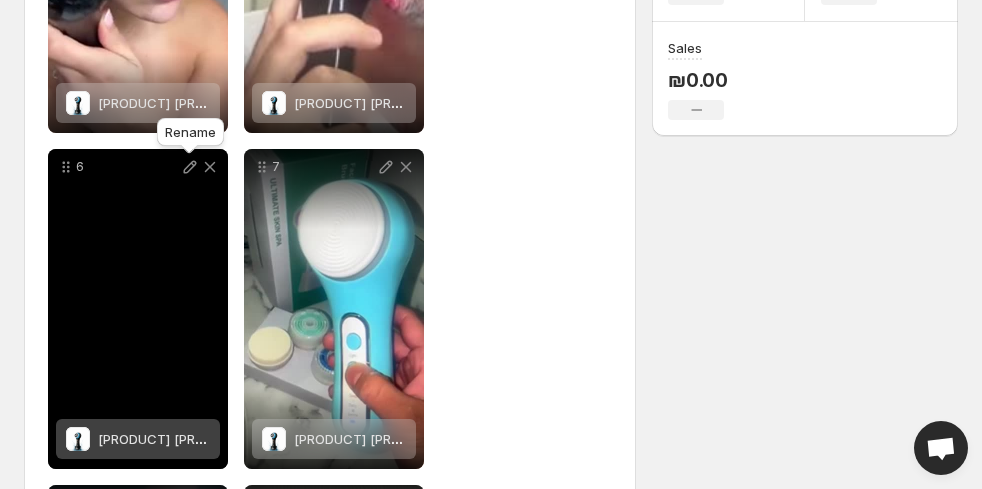 click 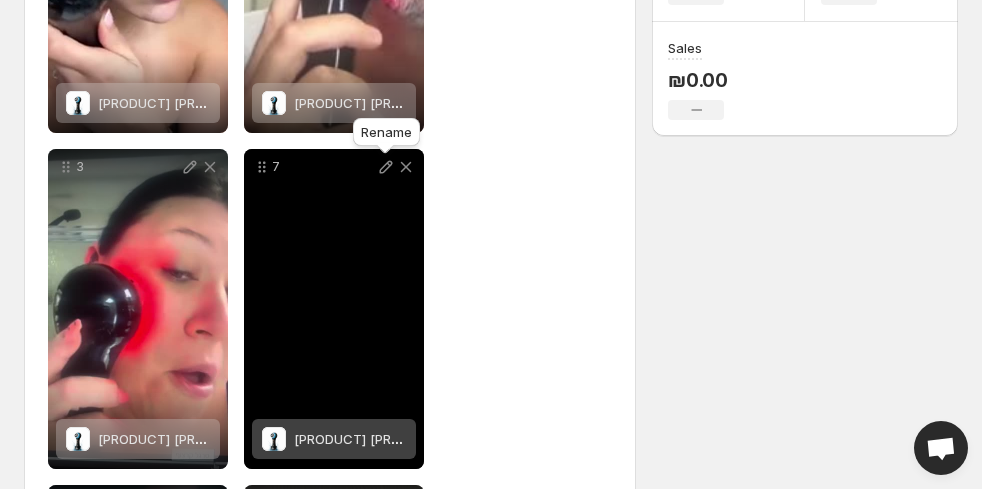 click 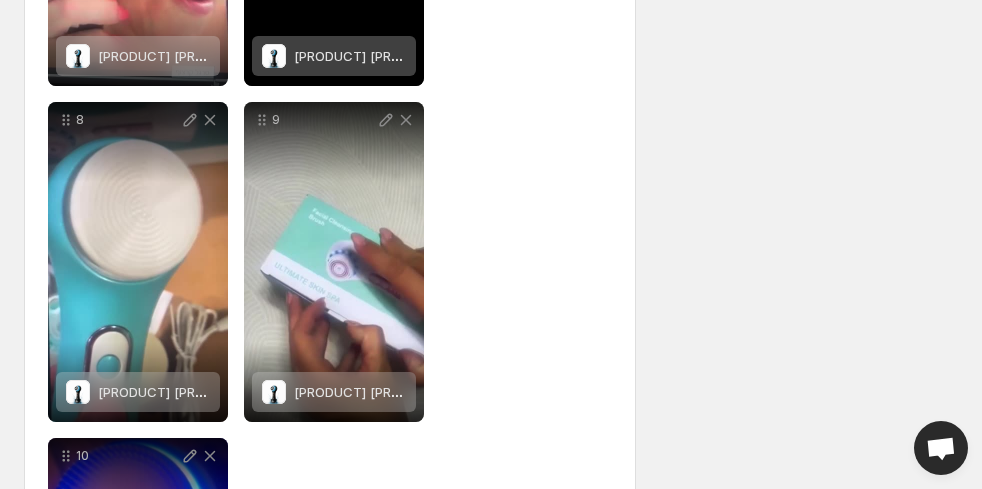 scroll, scrollTop: 897, scrollLeft: 0, axis: vertical 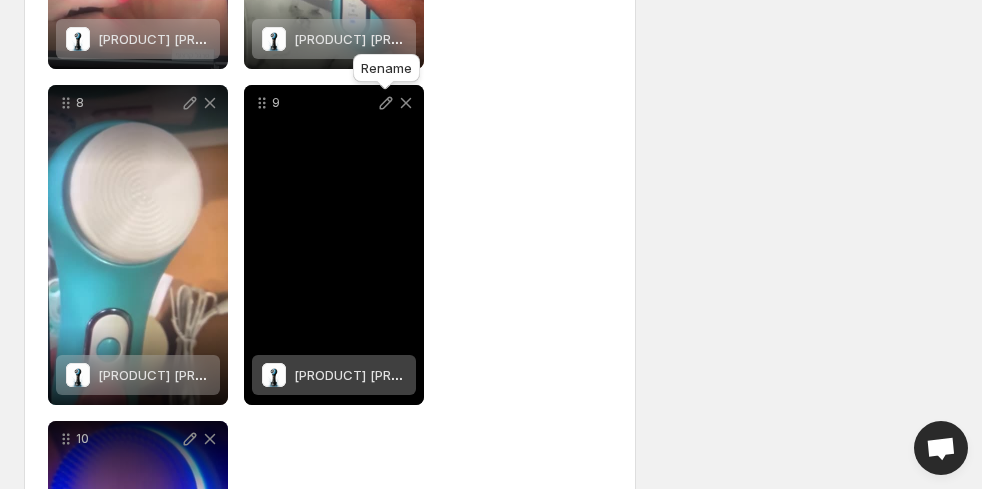 click 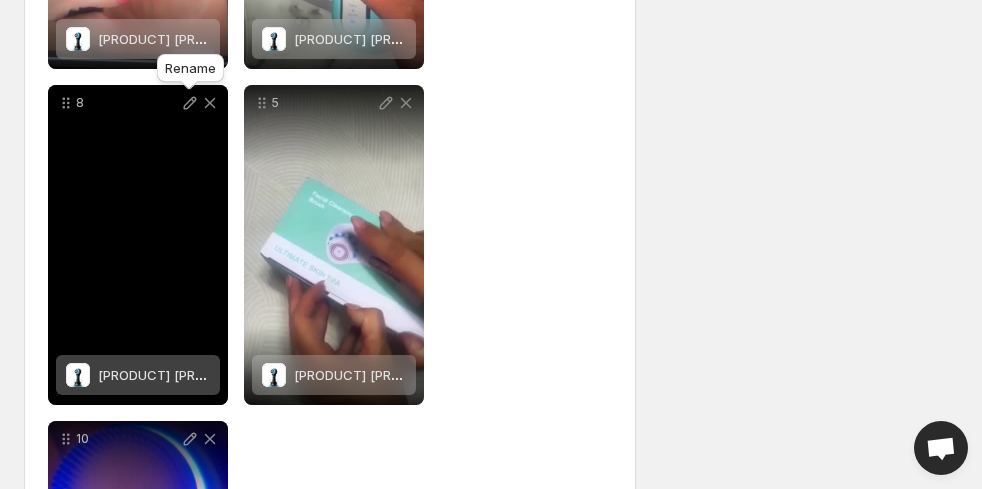 click 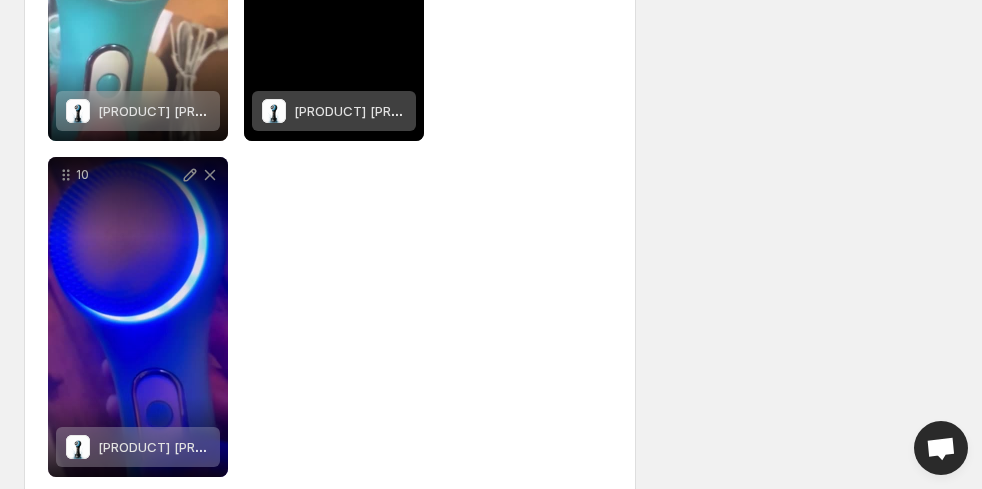 scroll, scrollTop: 1197, scrollLeft: 0, axis: vertical 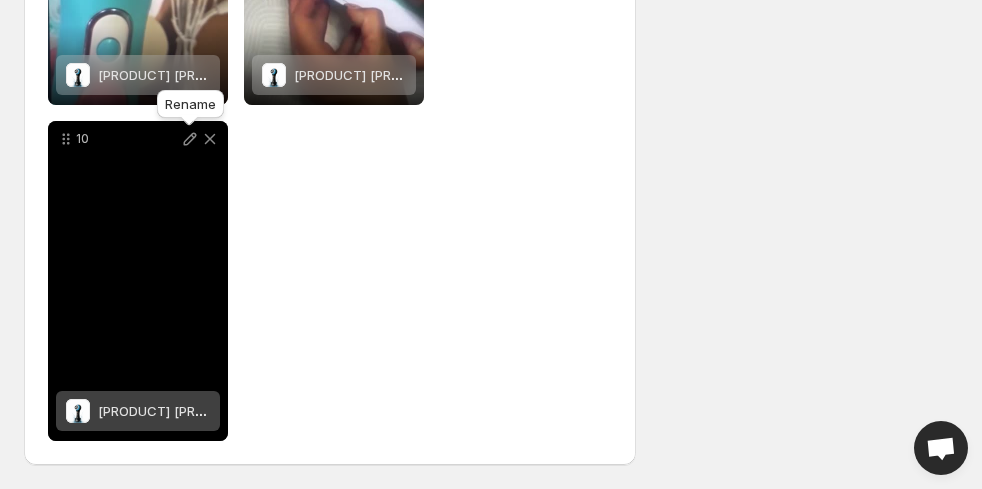 click 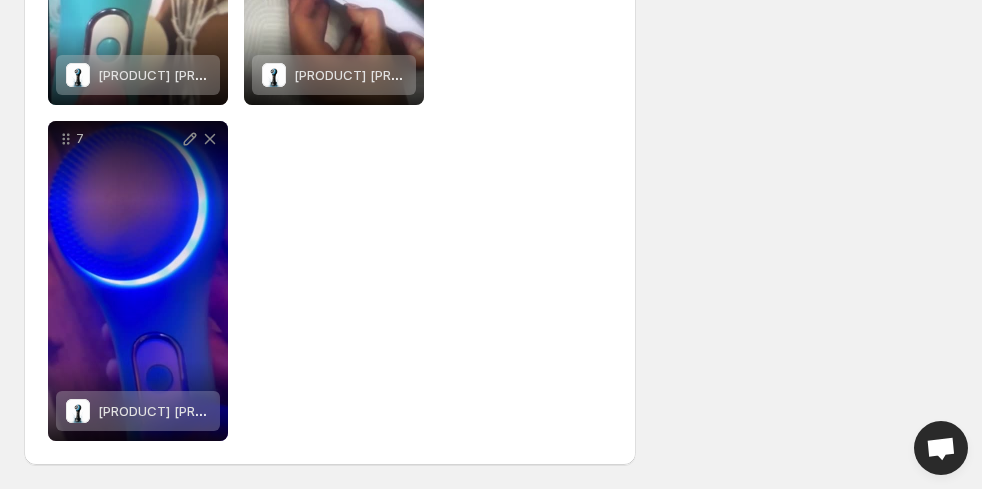 scroll, scrollTop: 0, scrollLeft: 0, axis: both 